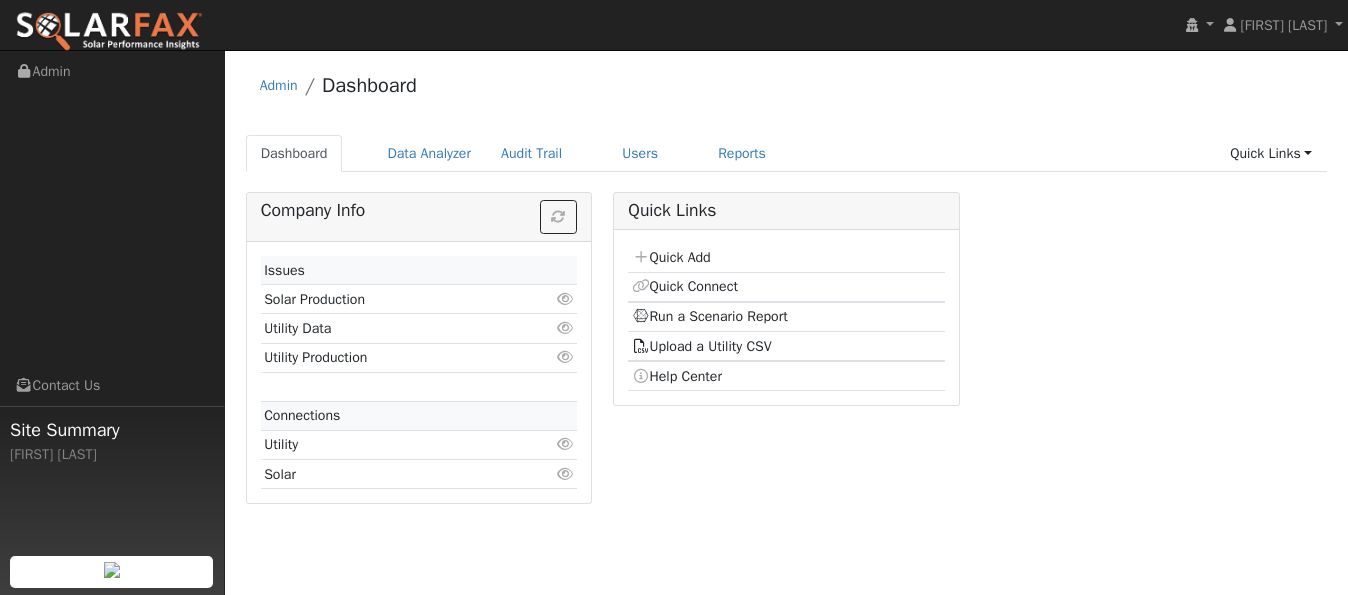 scroll, scrollTop: 0, scrollLeft: 0, axis: both 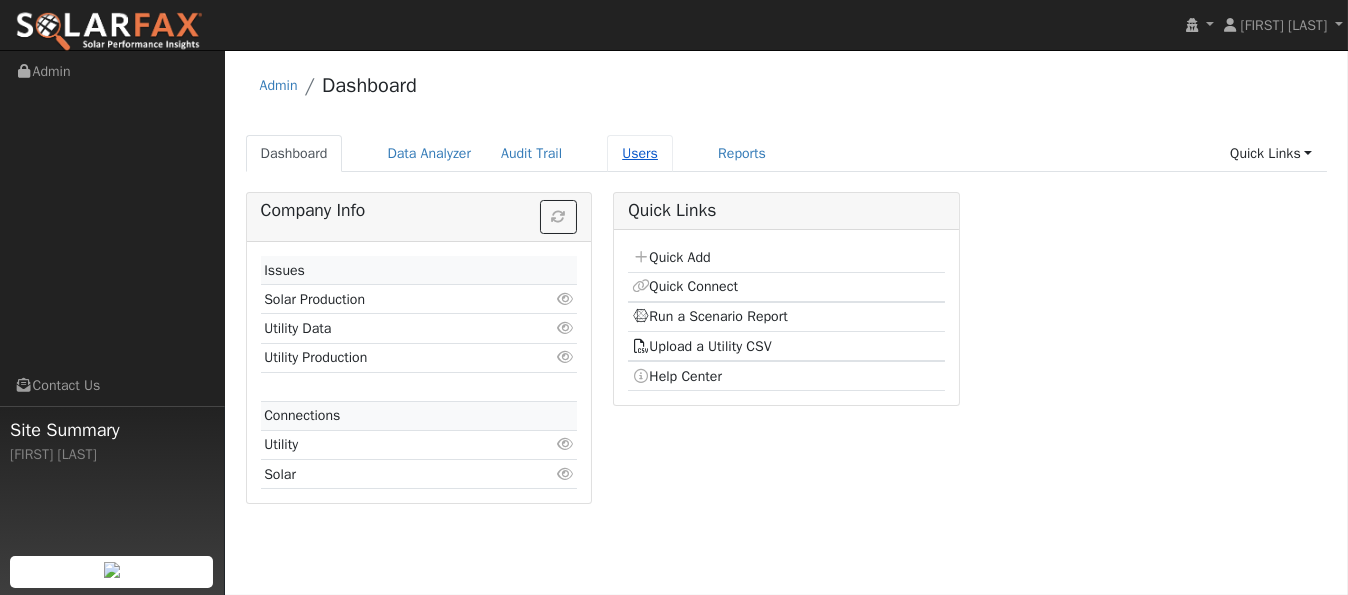 click on "Users" at bounding box center (640, 153) 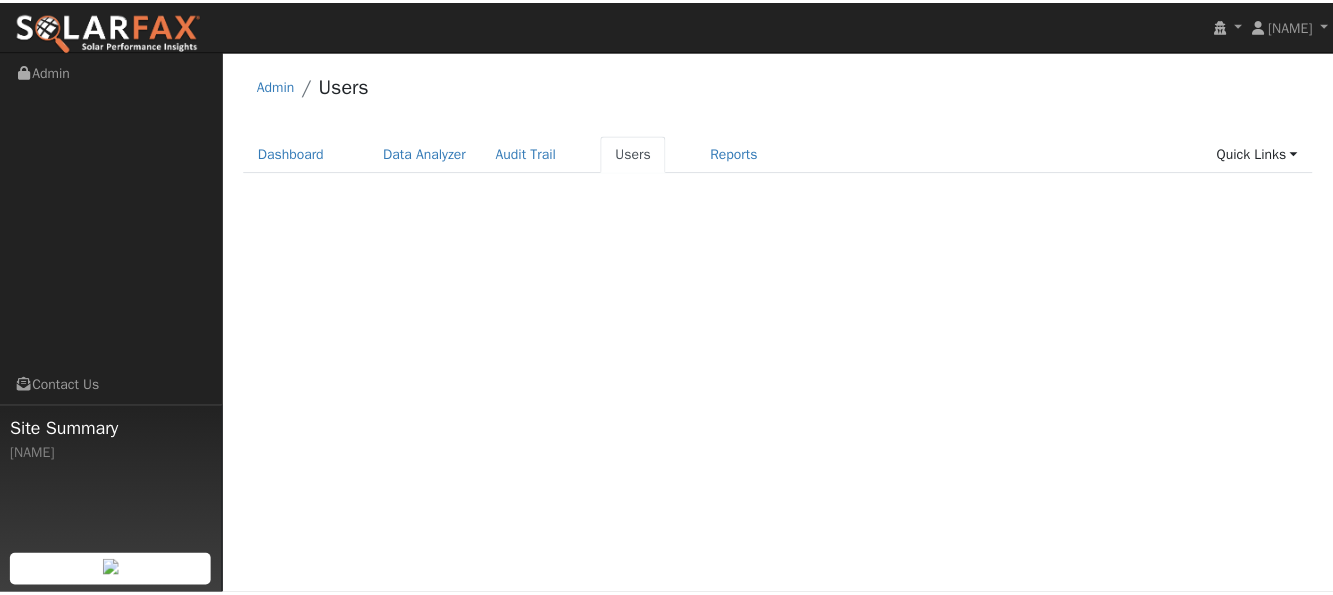 scroll, scrollTop: 0, scrollLeft: 0, axis: both 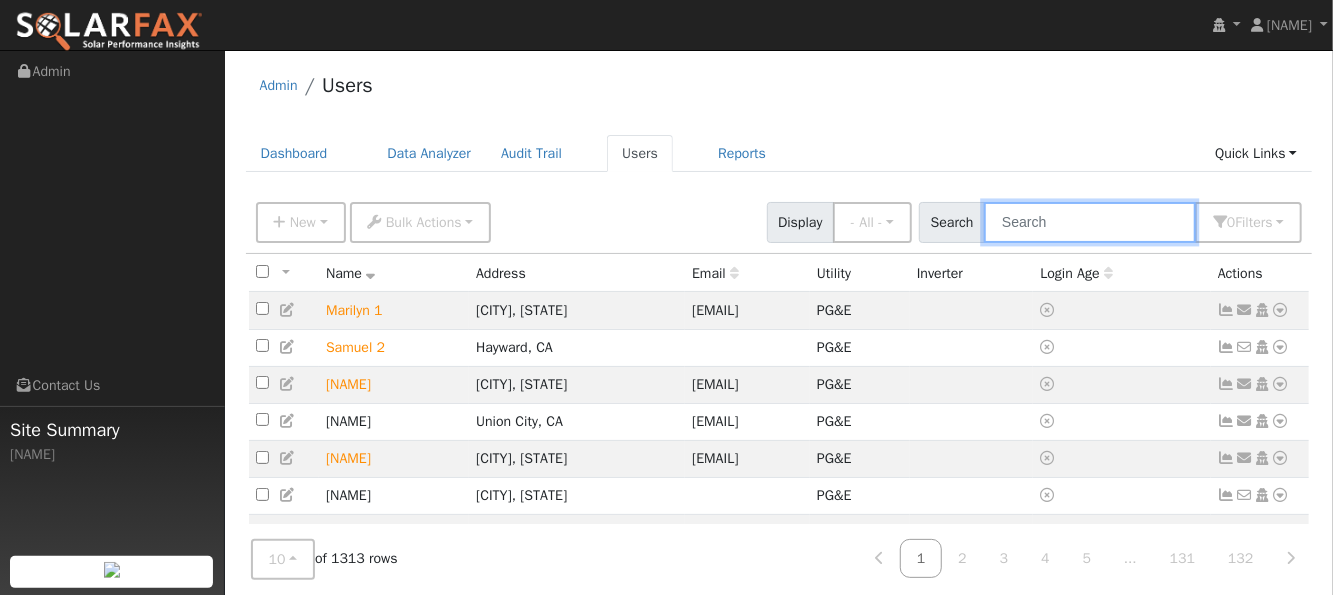 click at bounding box center (1090, 222) 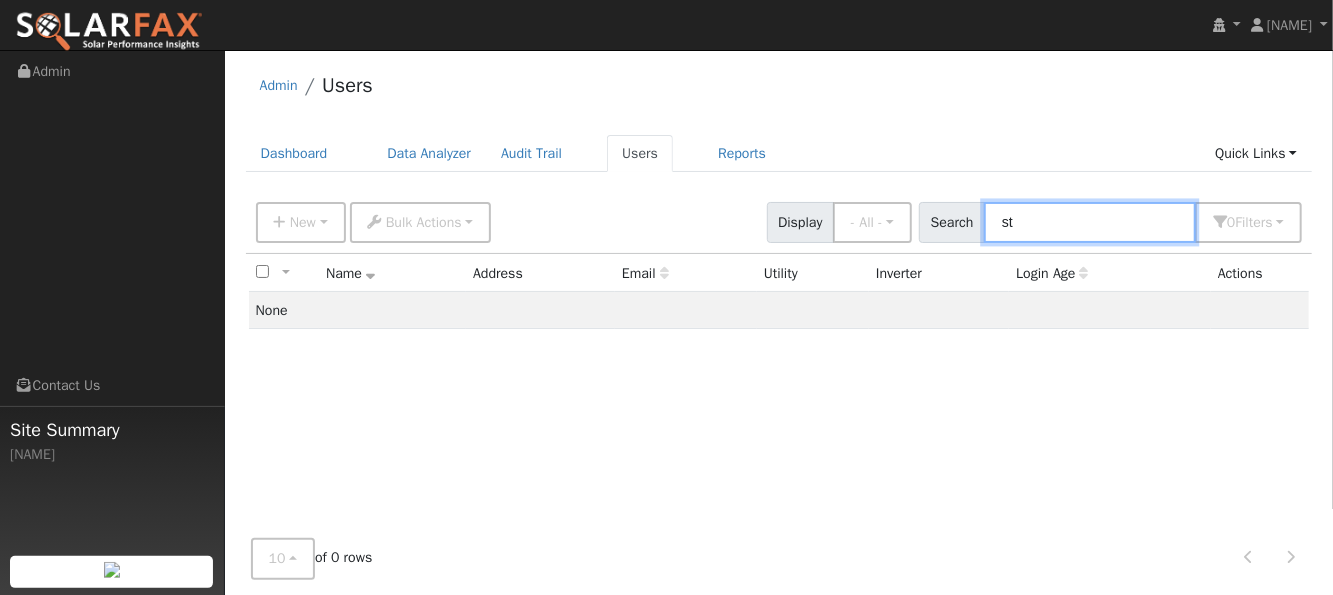 type on "s" 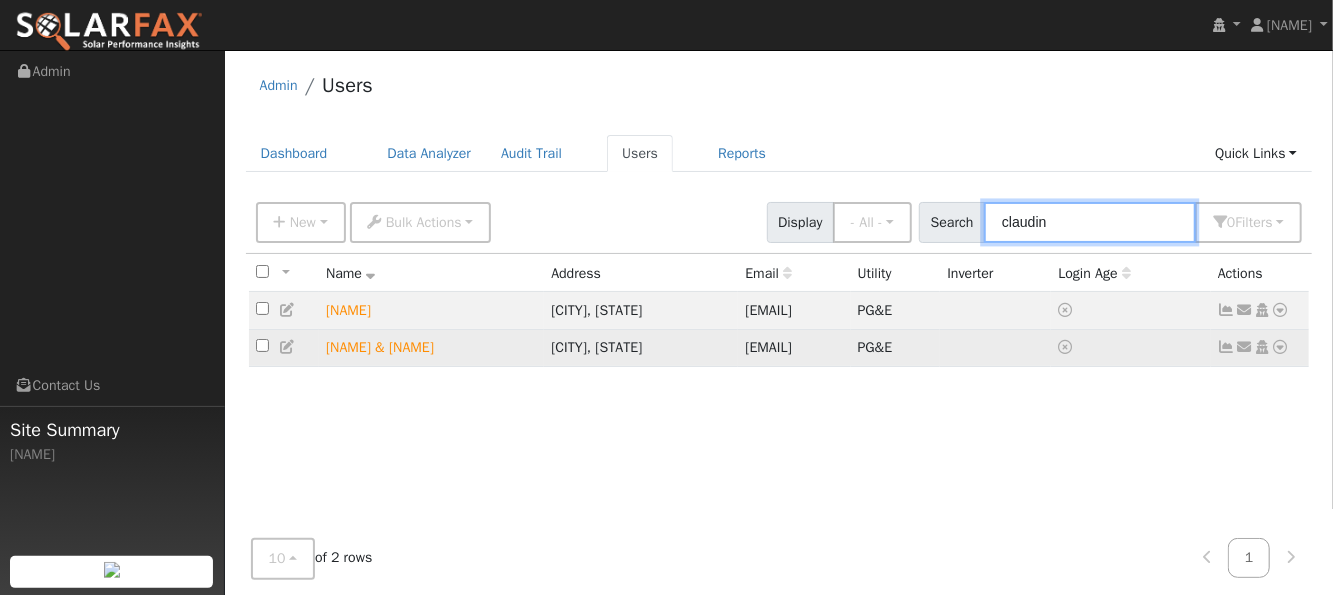type on "claudin" 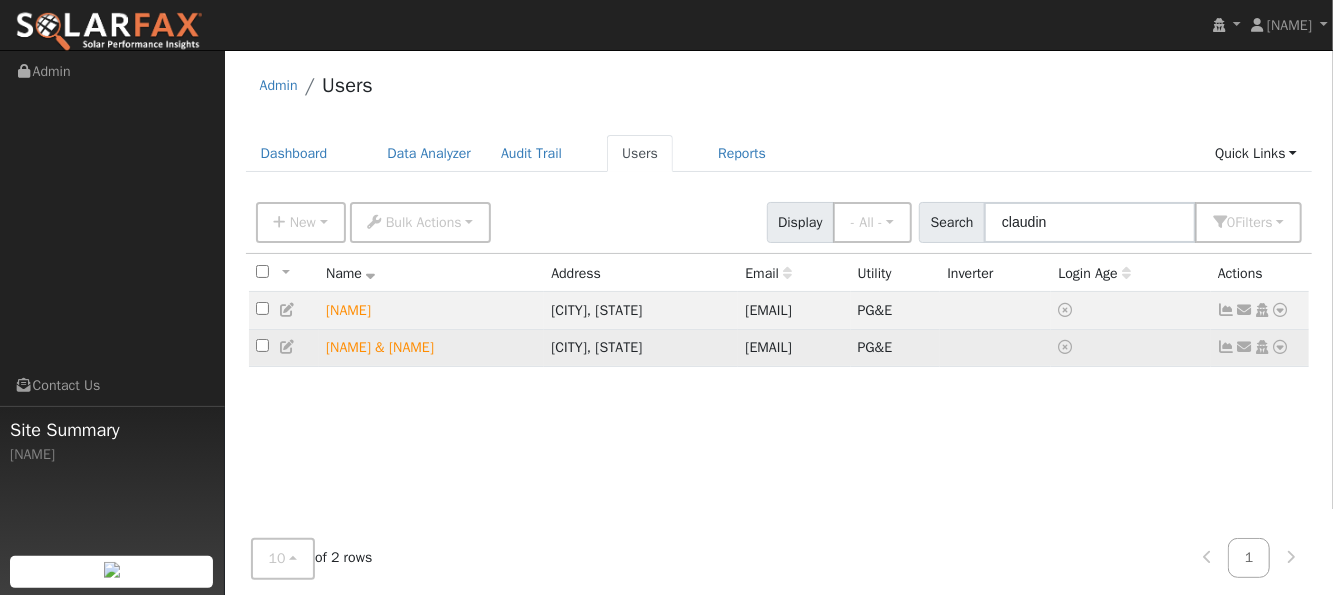 click at bounding box center [1281, 347] 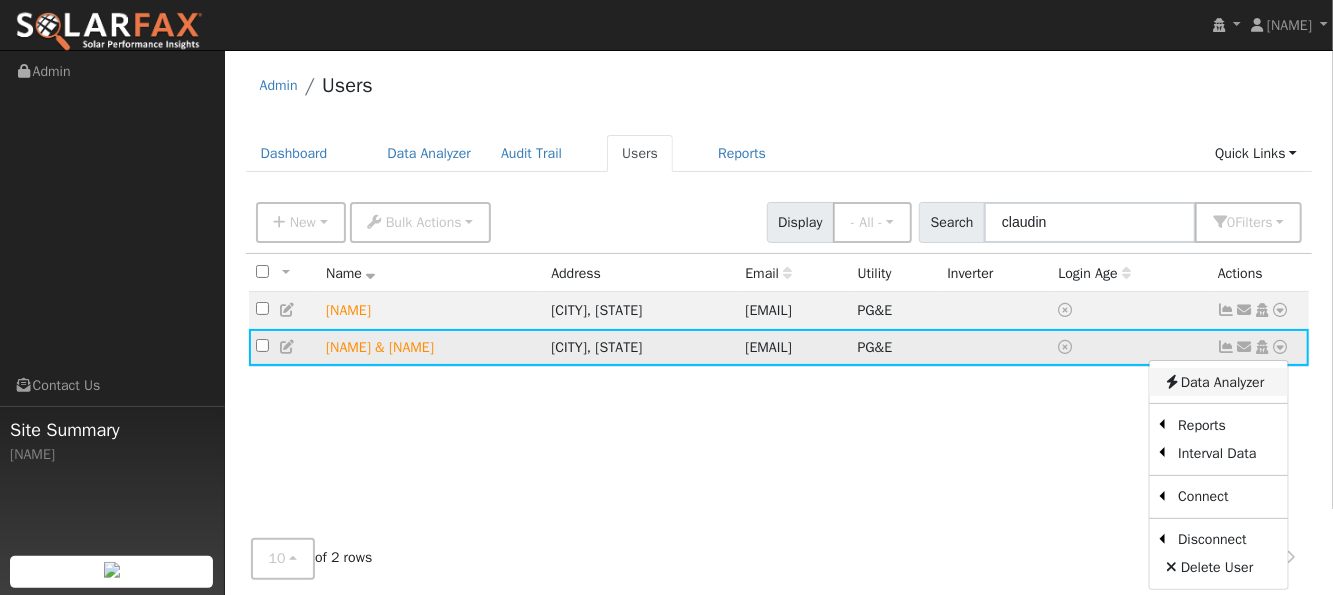click on "Data Analyzer" at bounding box center [1218, 382] 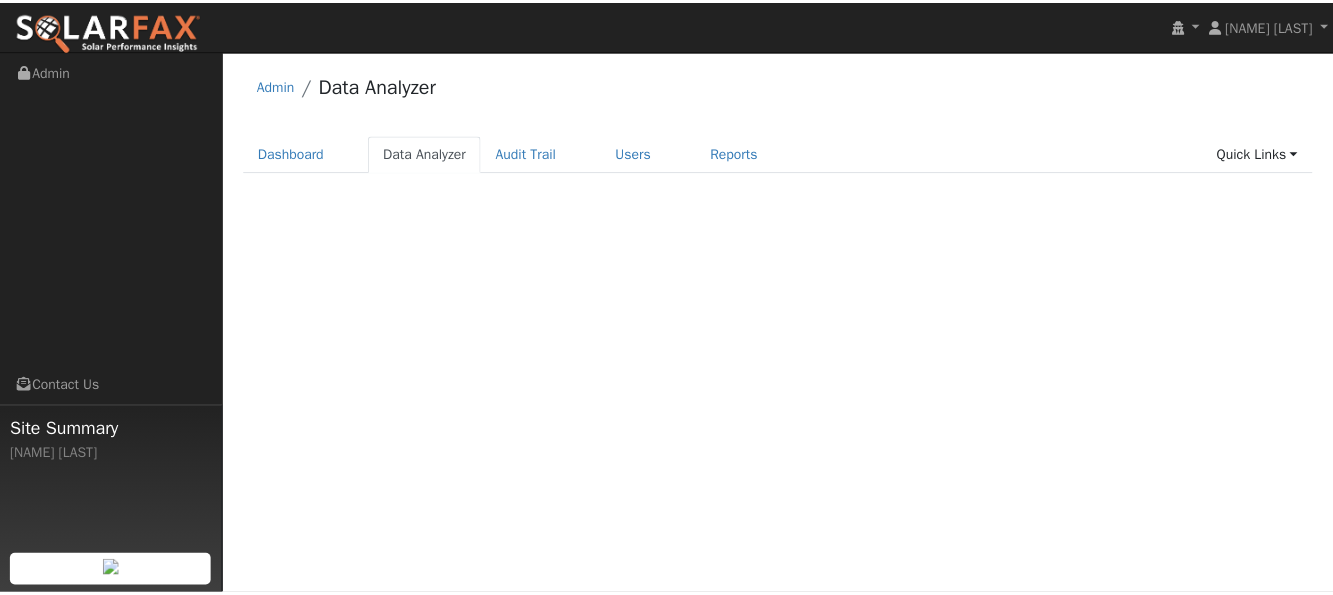 scroll, scrollTop: 0, scrollLeft: 0, axis: both 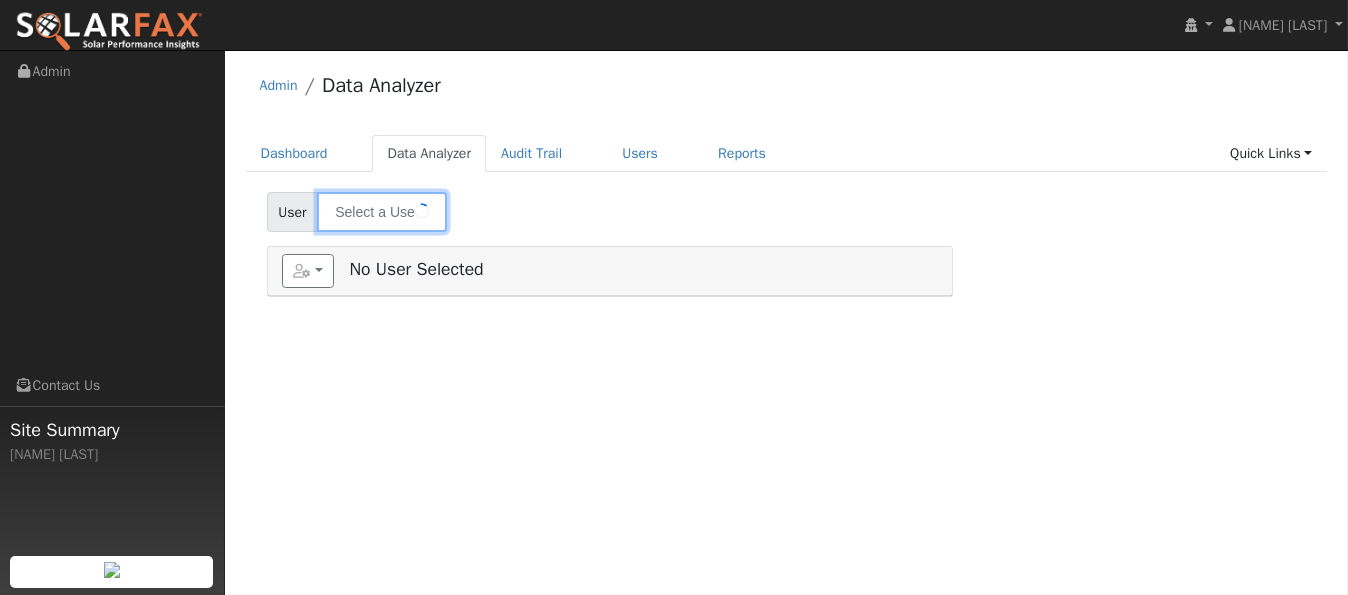 type on "Andrew & Claudine Sta Maria" 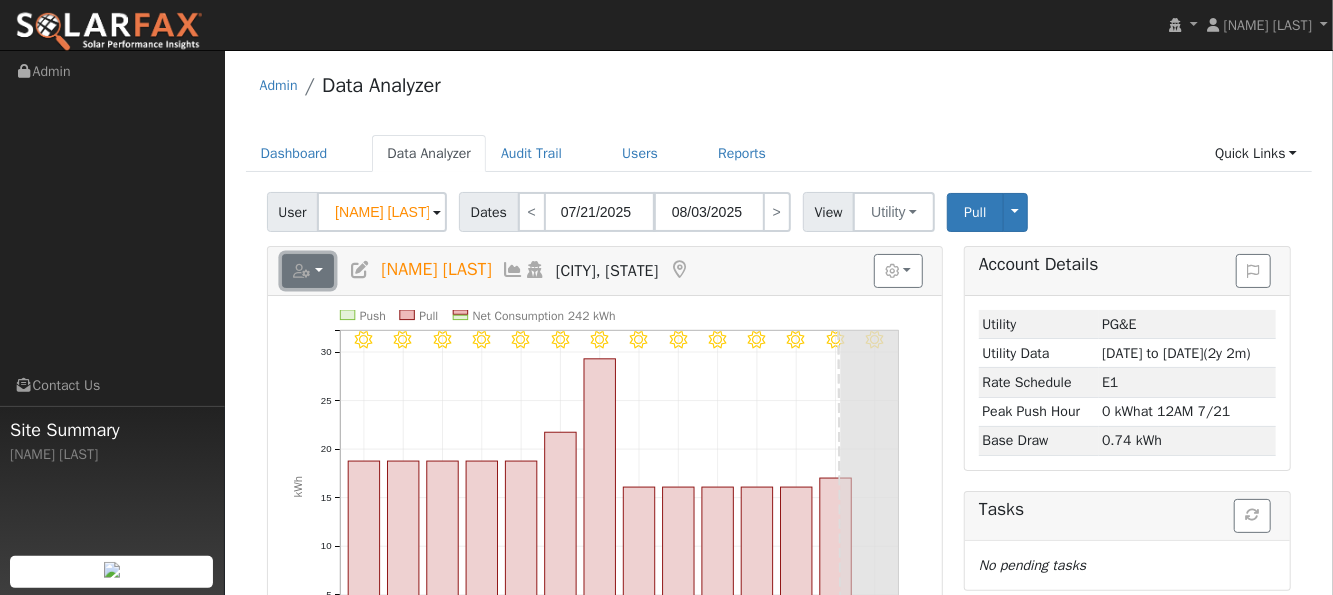 click at bounding box center [308, 271] 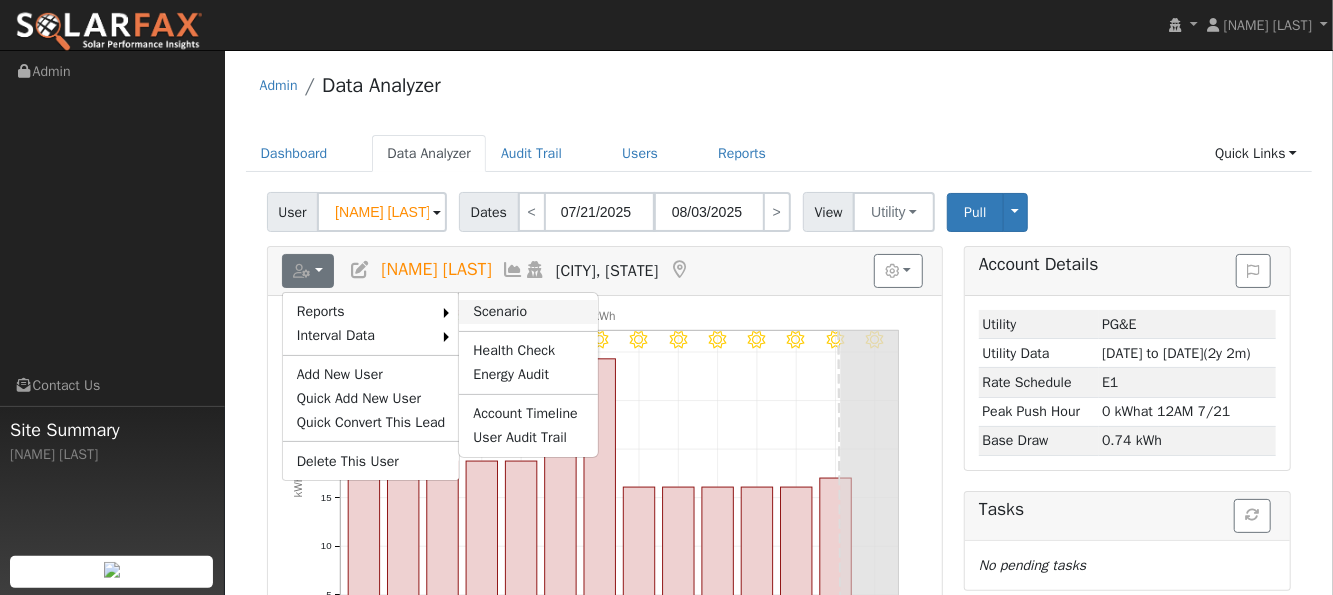 click on "Scenario" at bounding box center (528, 312) 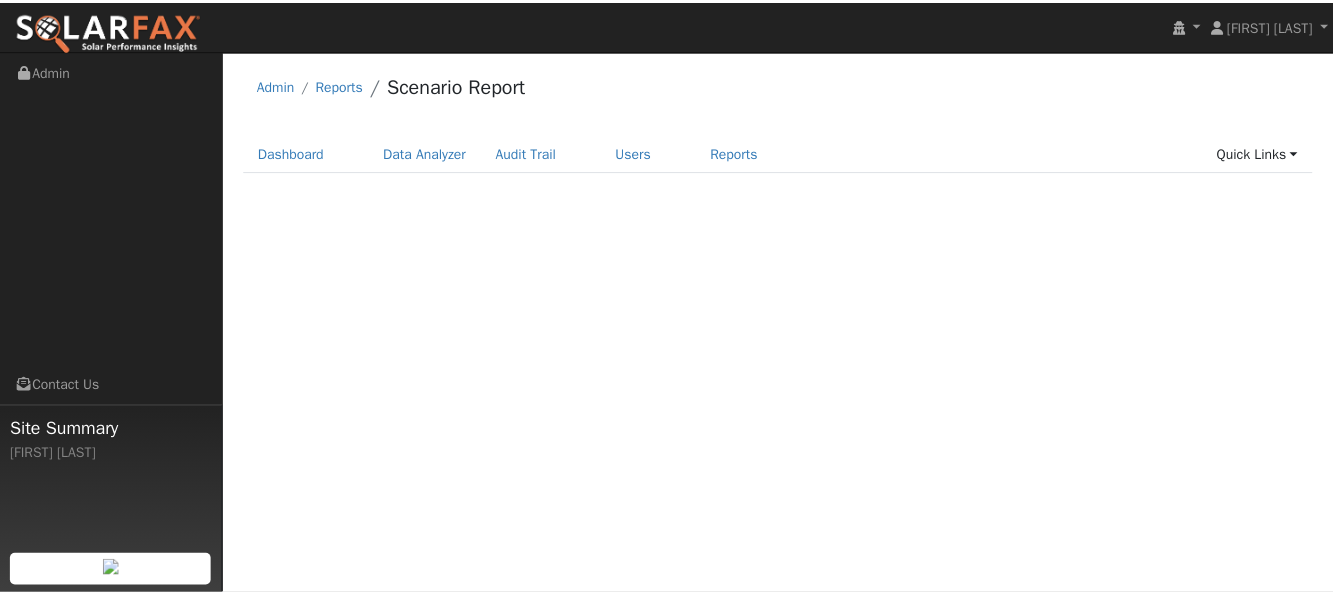 scroll, scrollTop: 0, scrollLeft: 0, axis: both 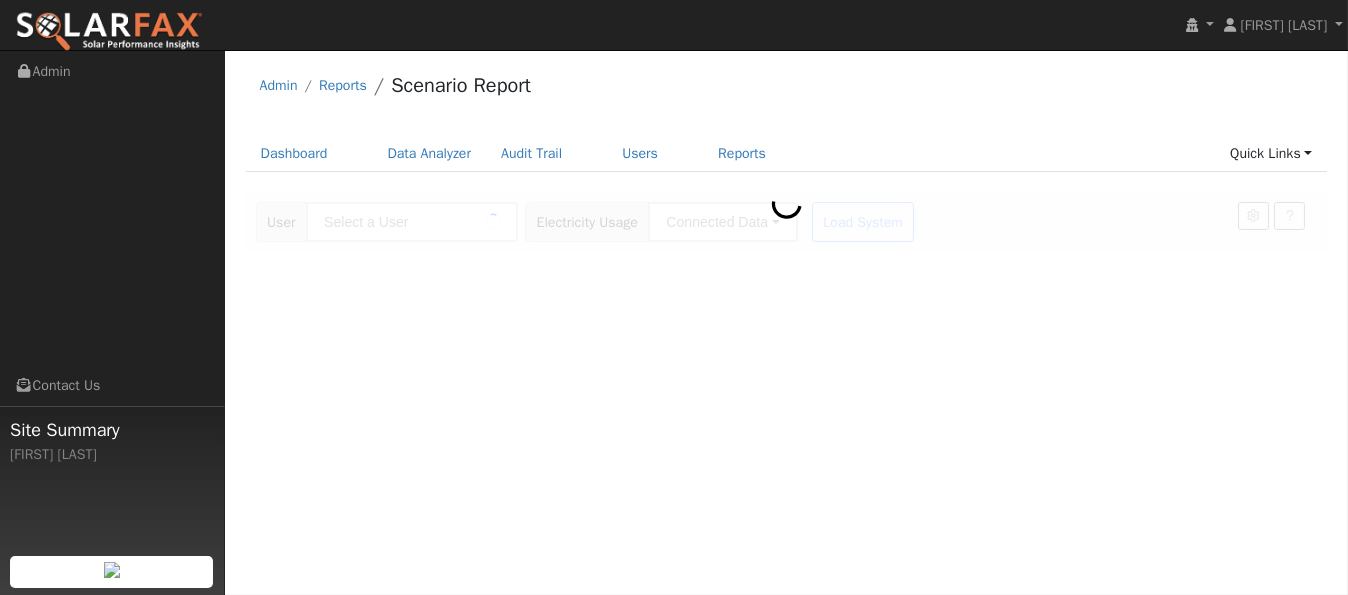 type on "[FIRST] & [FIRST] [LAST]" 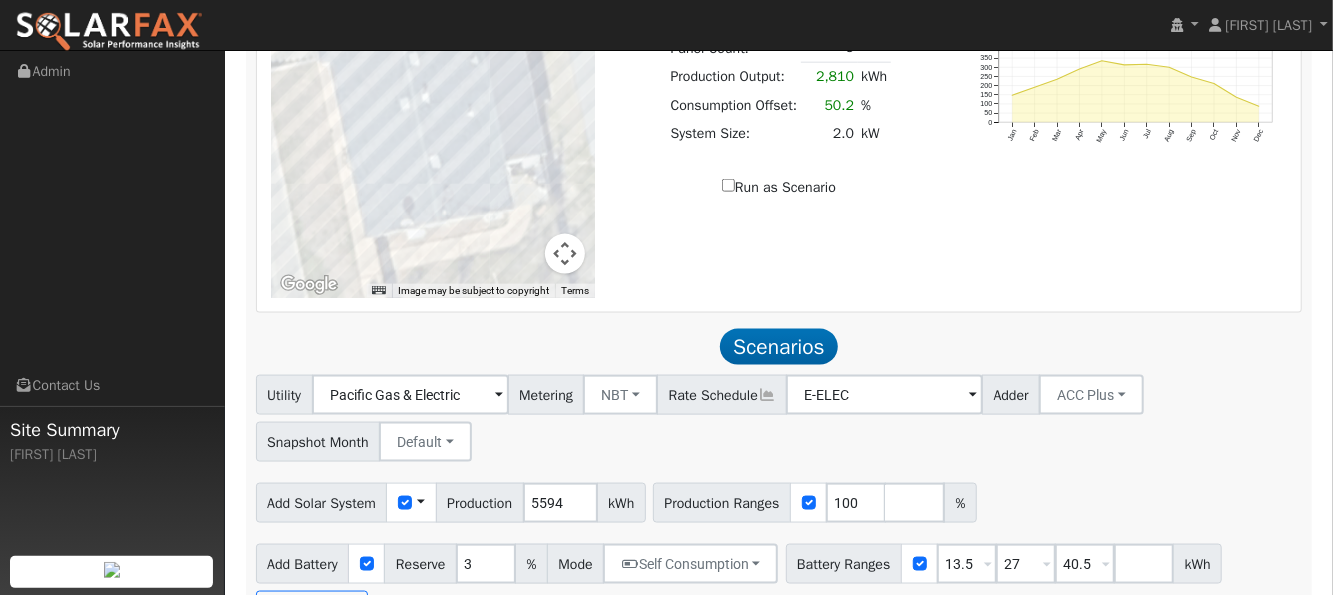 scroll, scrollTop: 1331, scrollLeft: 0, axis: vertical 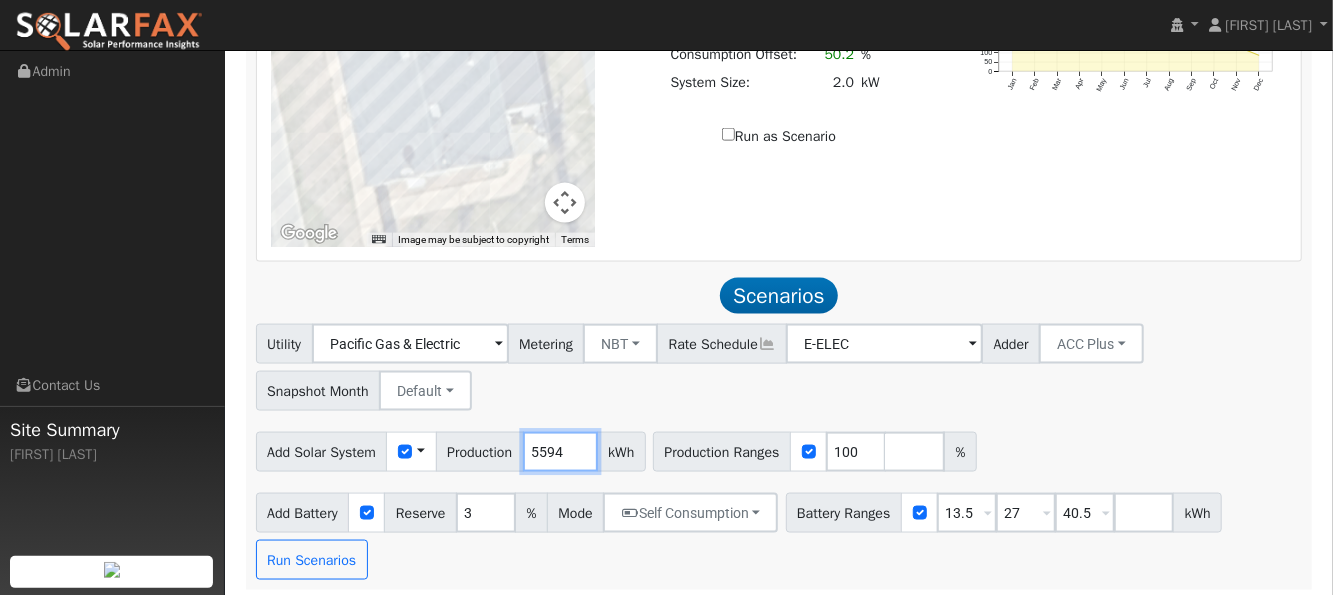 click on "5594" at bounding box center (560, 452) 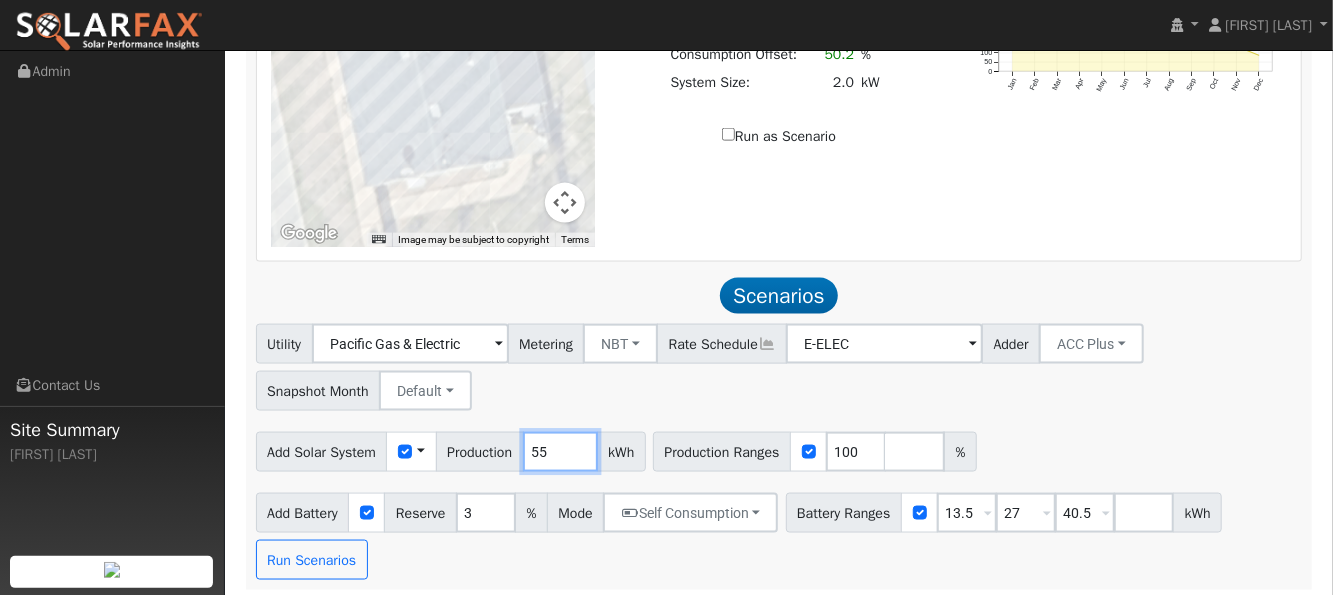 type on "5" 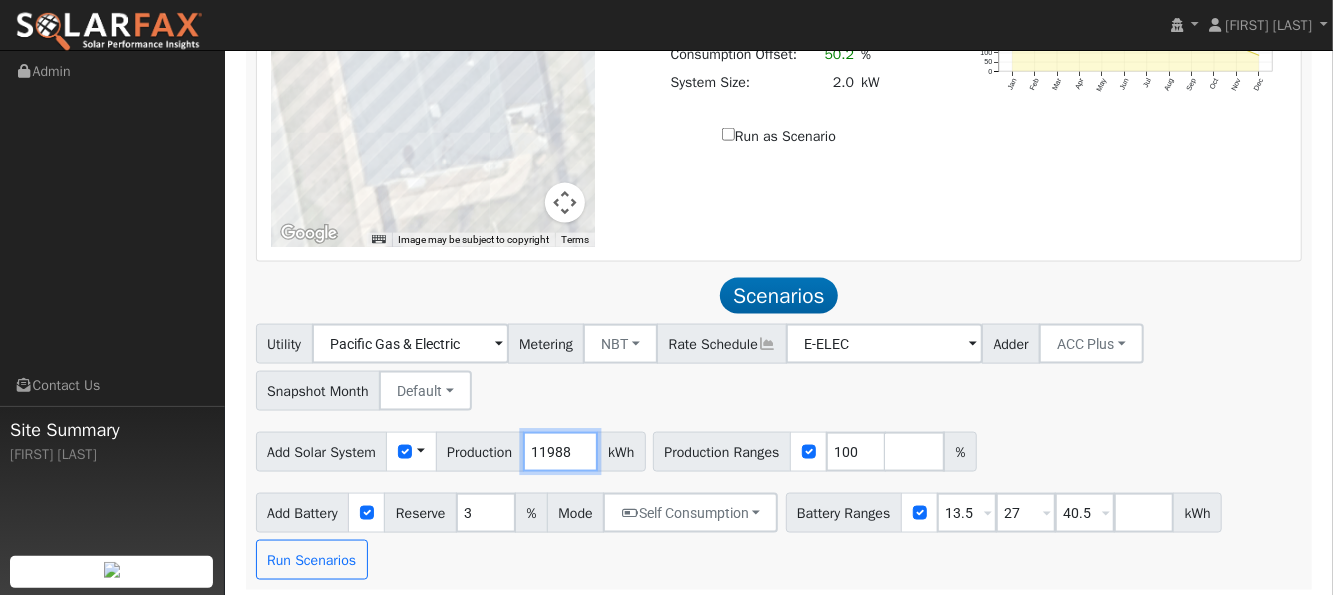 type on "11988" 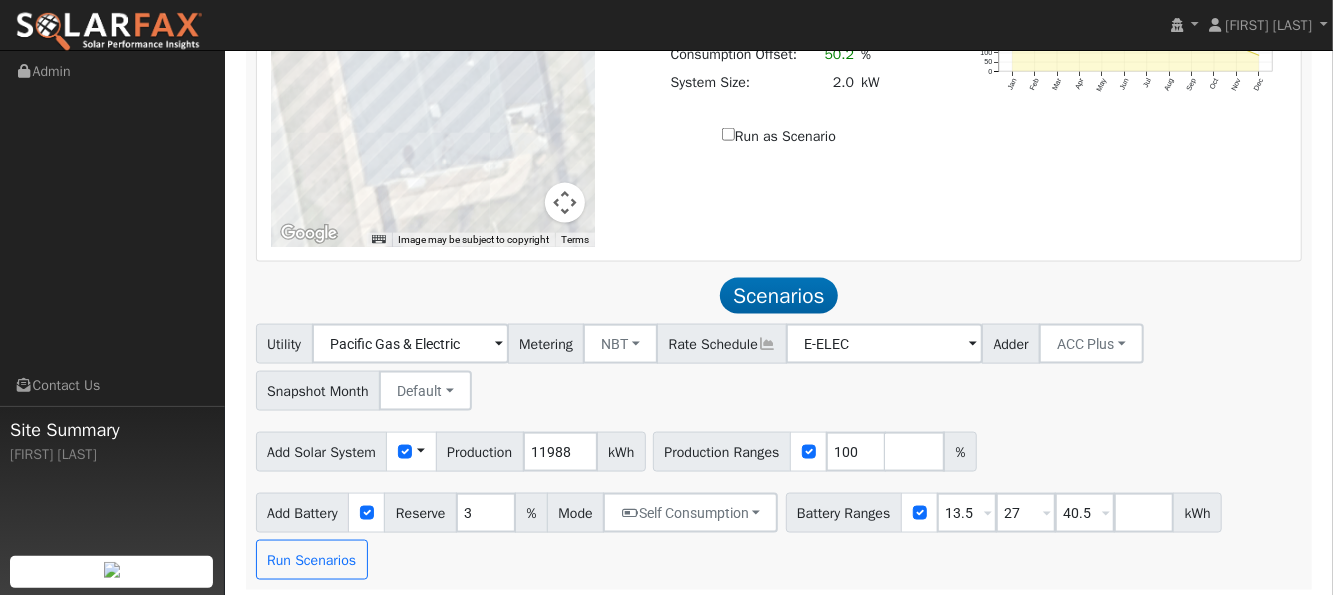 click on "Add Solar System Use CSV Data Production 11988 kWh Production Ranges 100 %" at bounding box center [779, 448] 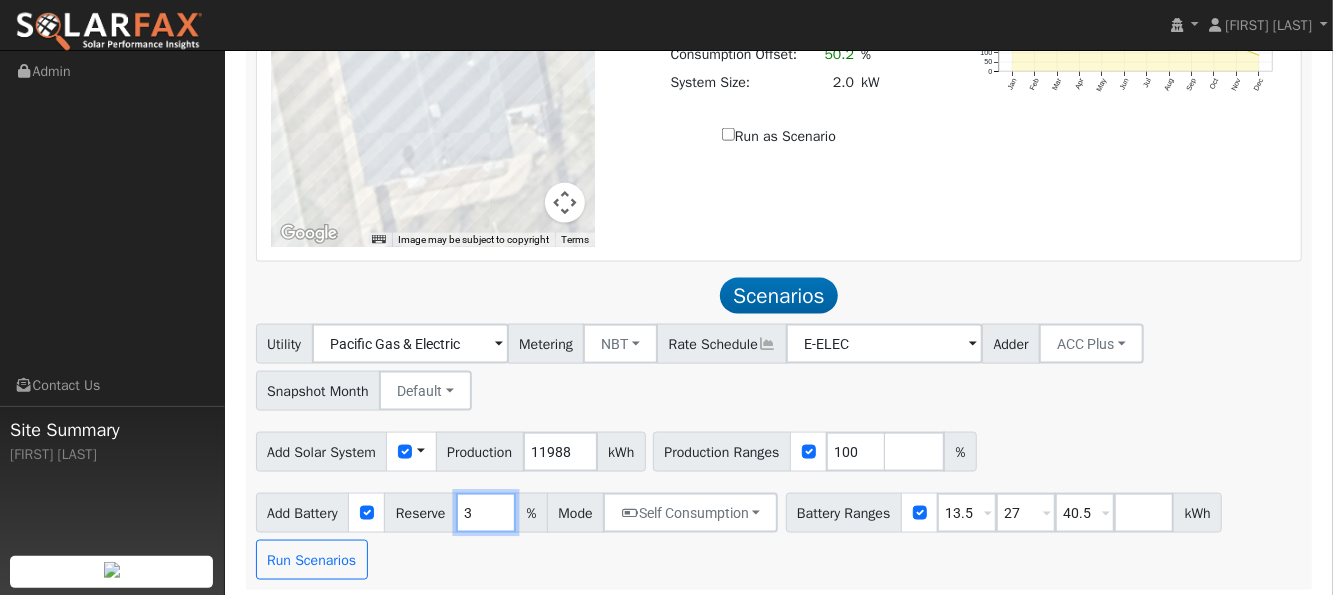 click on "3" at bounding box center (486, 513) 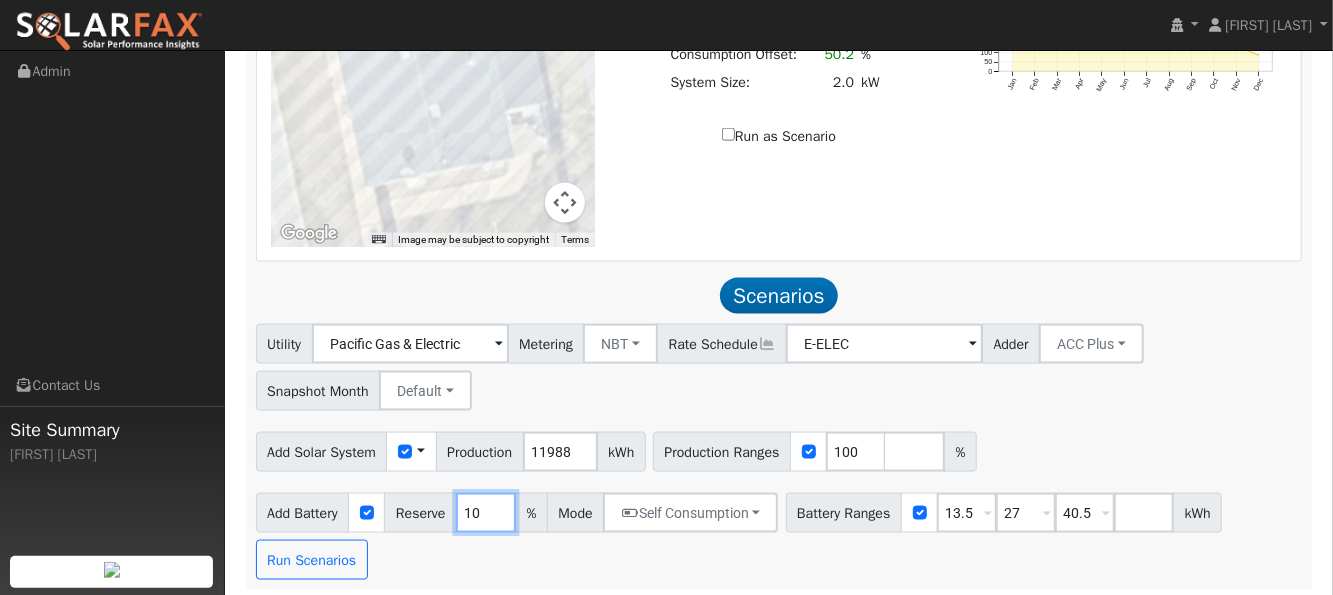 type on "10" 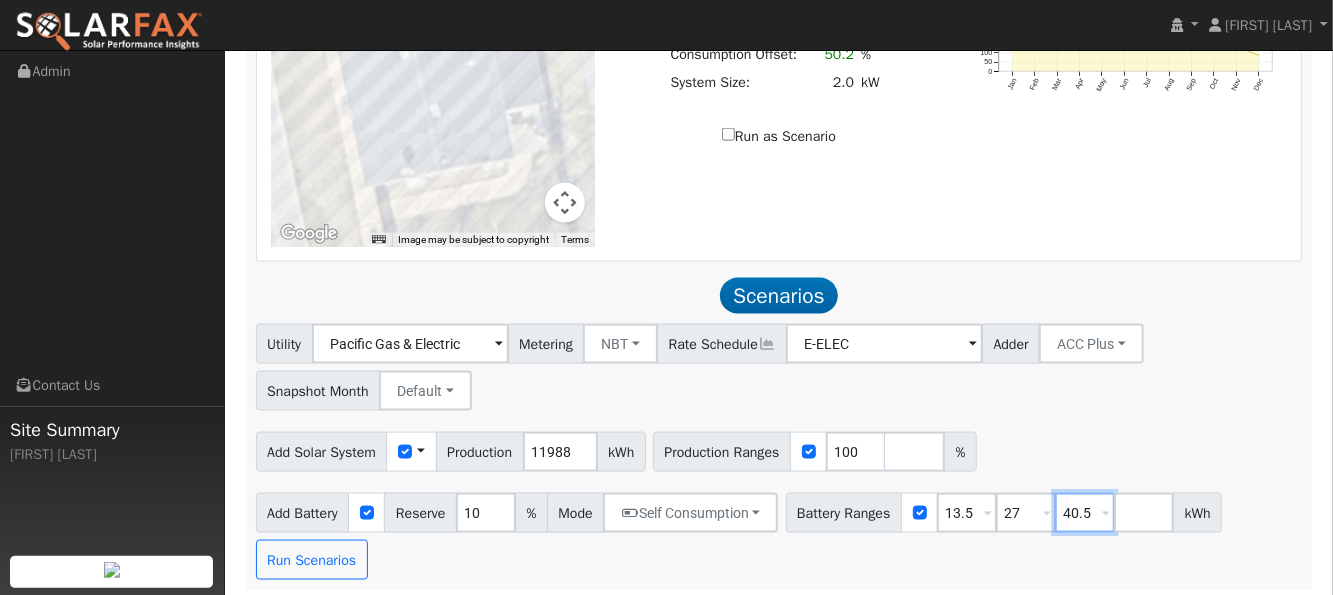 click on "40.5" at bounding box center [1085, 513] 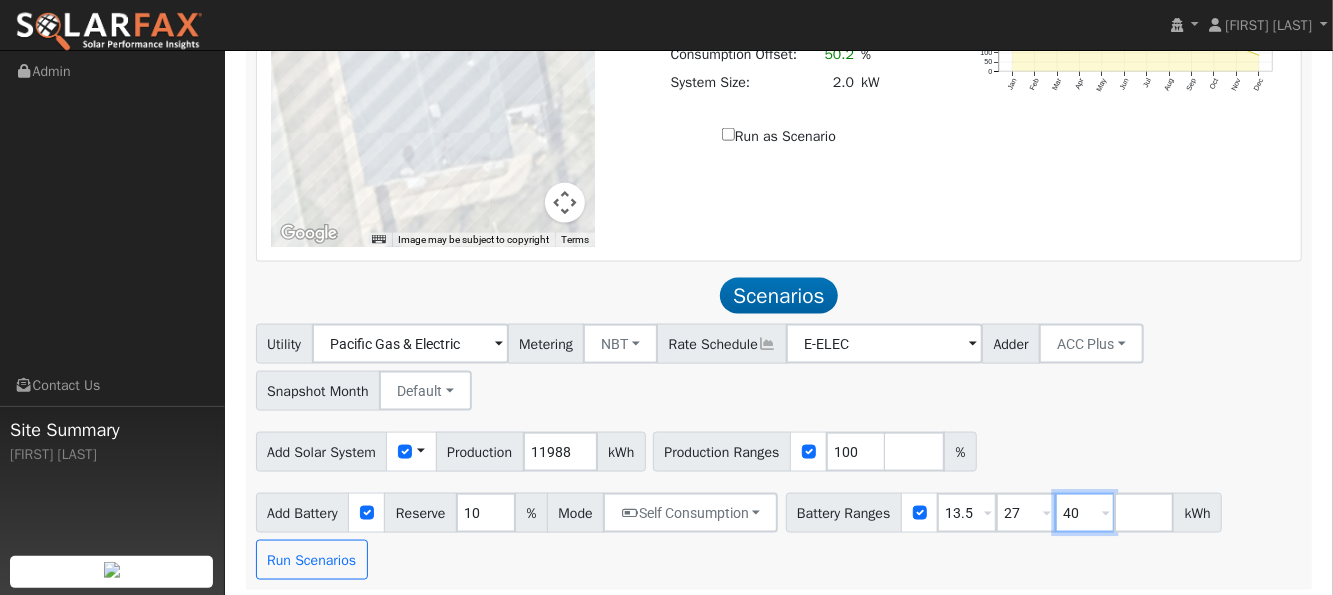 type on "4" 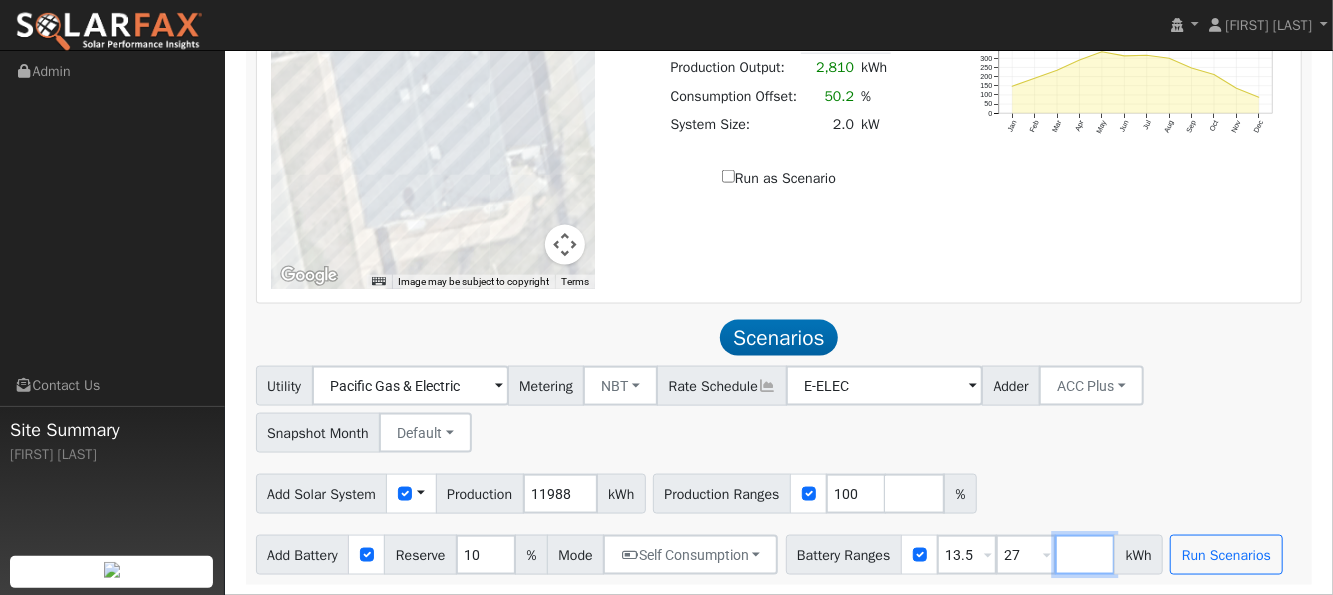 scroll, scrollTop: 1284, scrollLeft: 0, axis: vertical 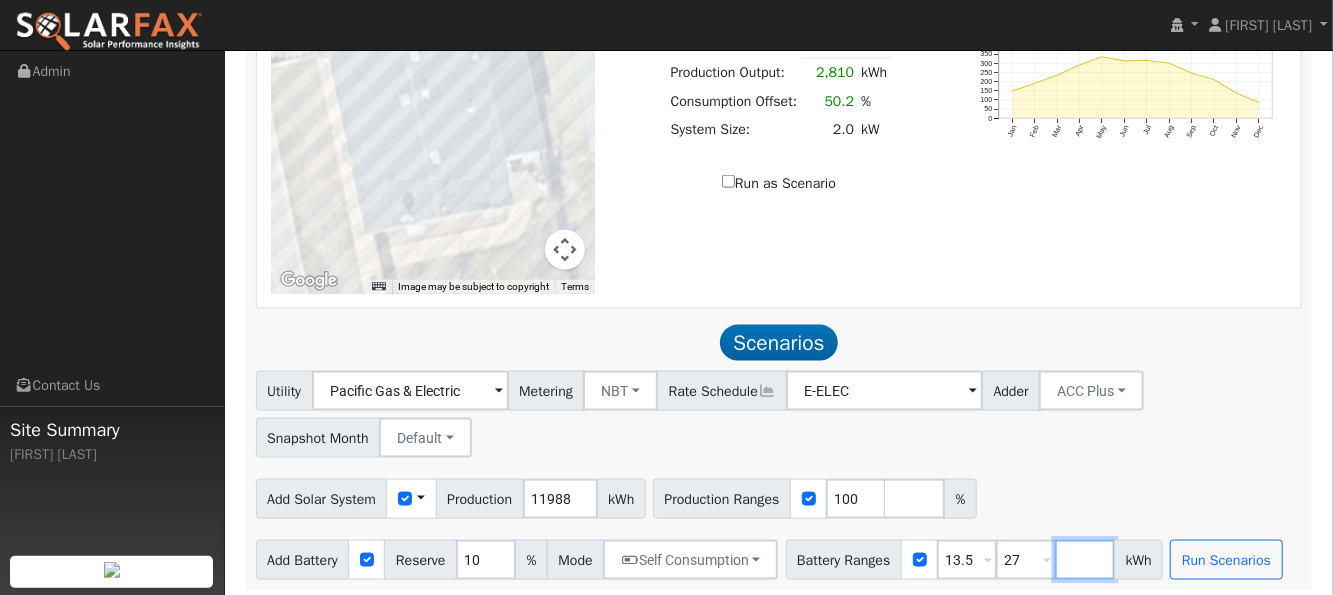 type 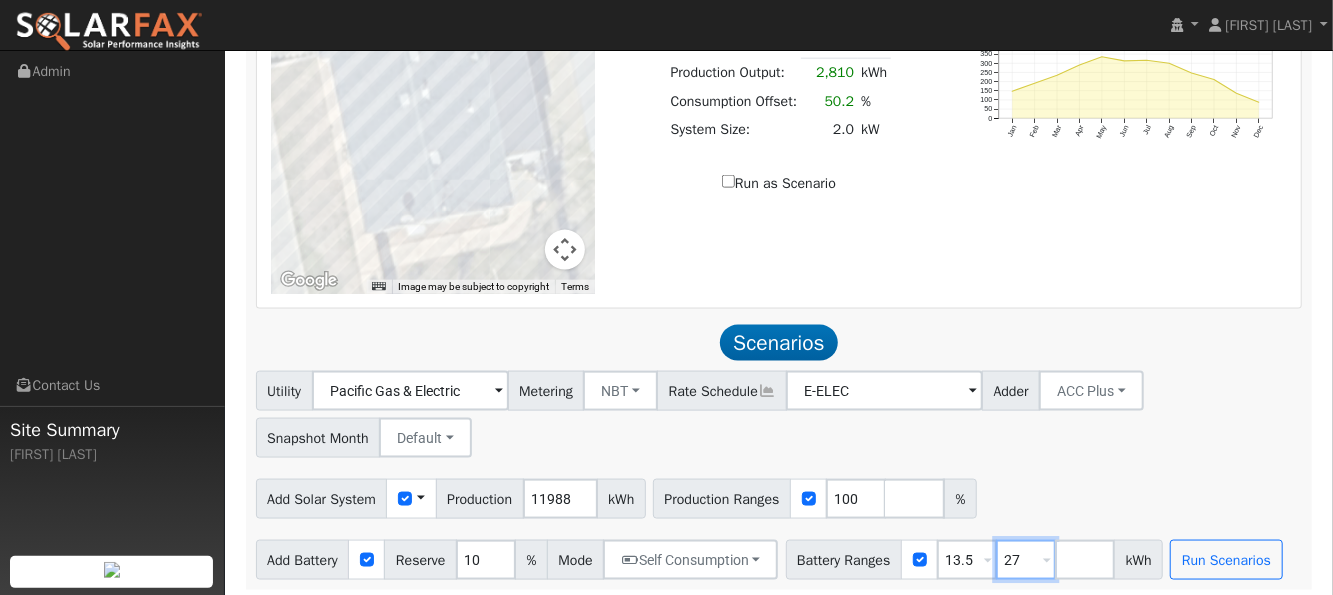 click on "27" at bounding box center [1026, 560] 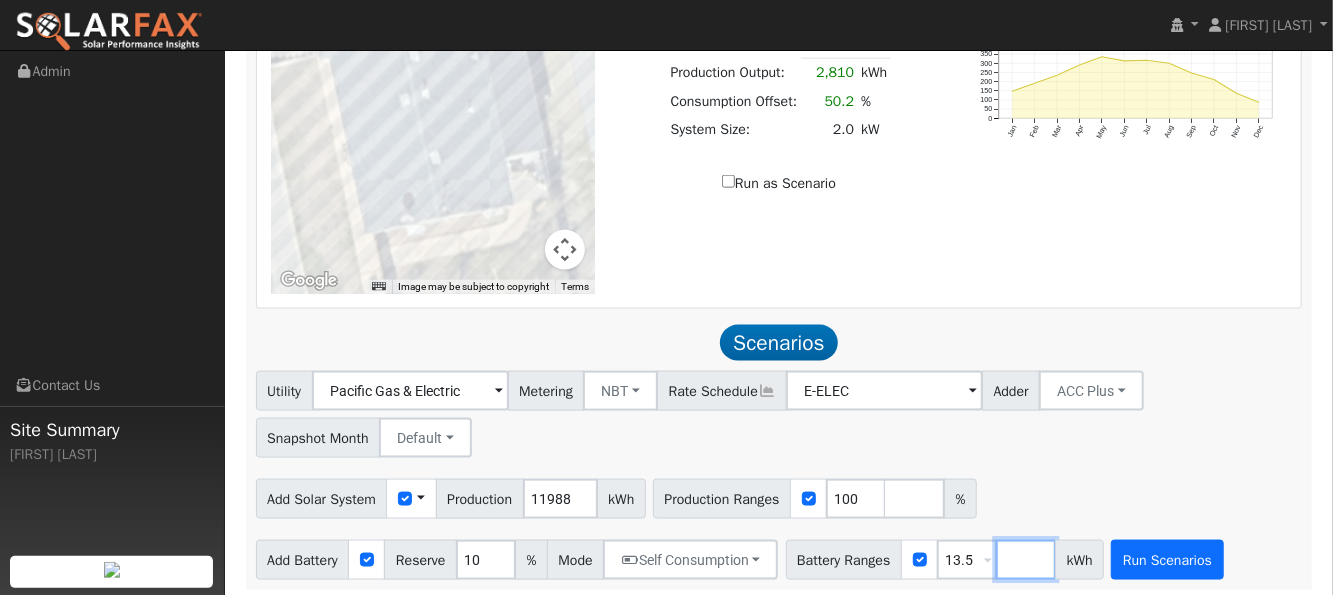 type 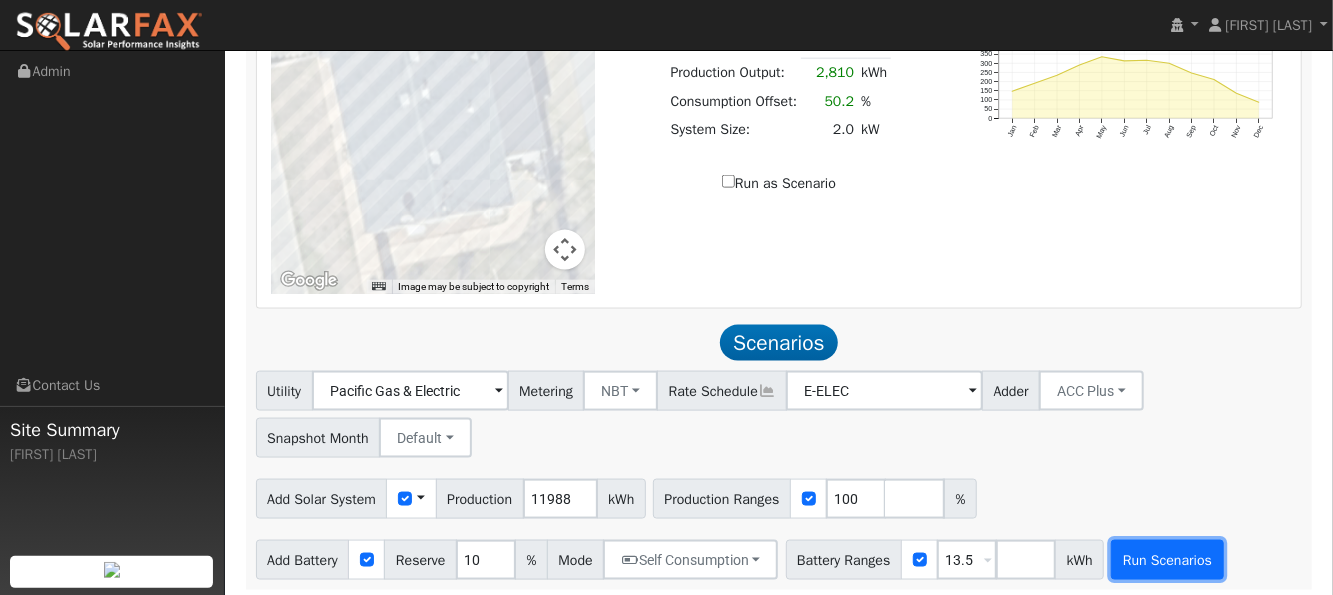 click on "Run Scenarios" at bounding box center (1167, 560) 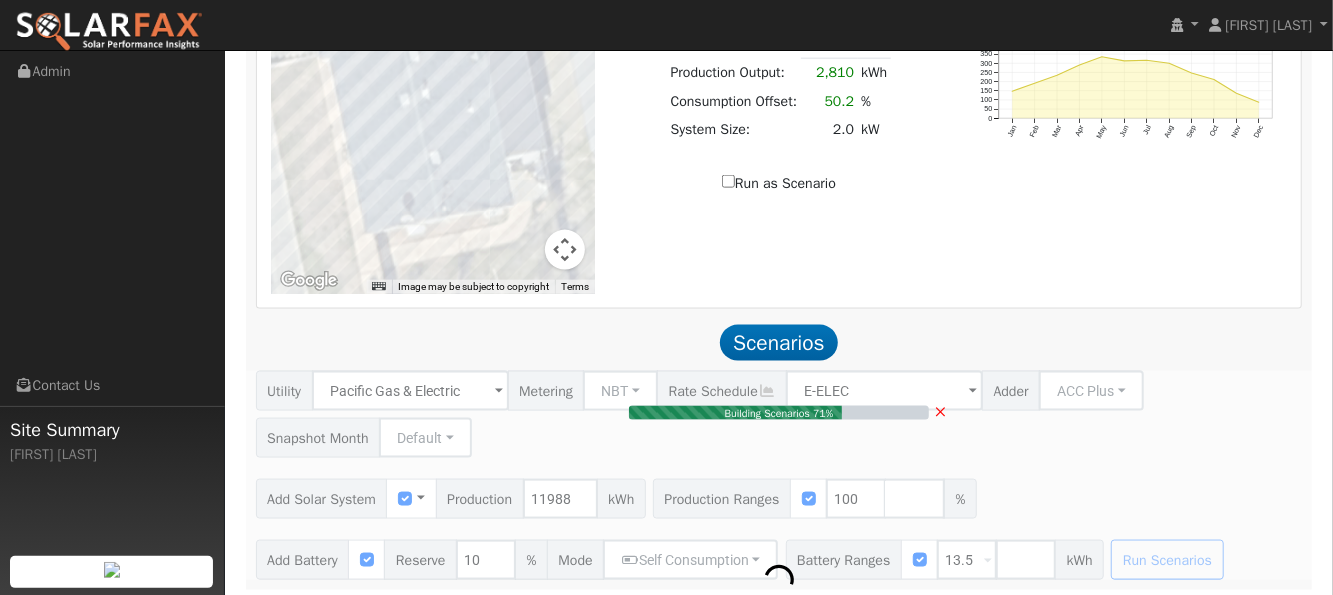type on "8.0" 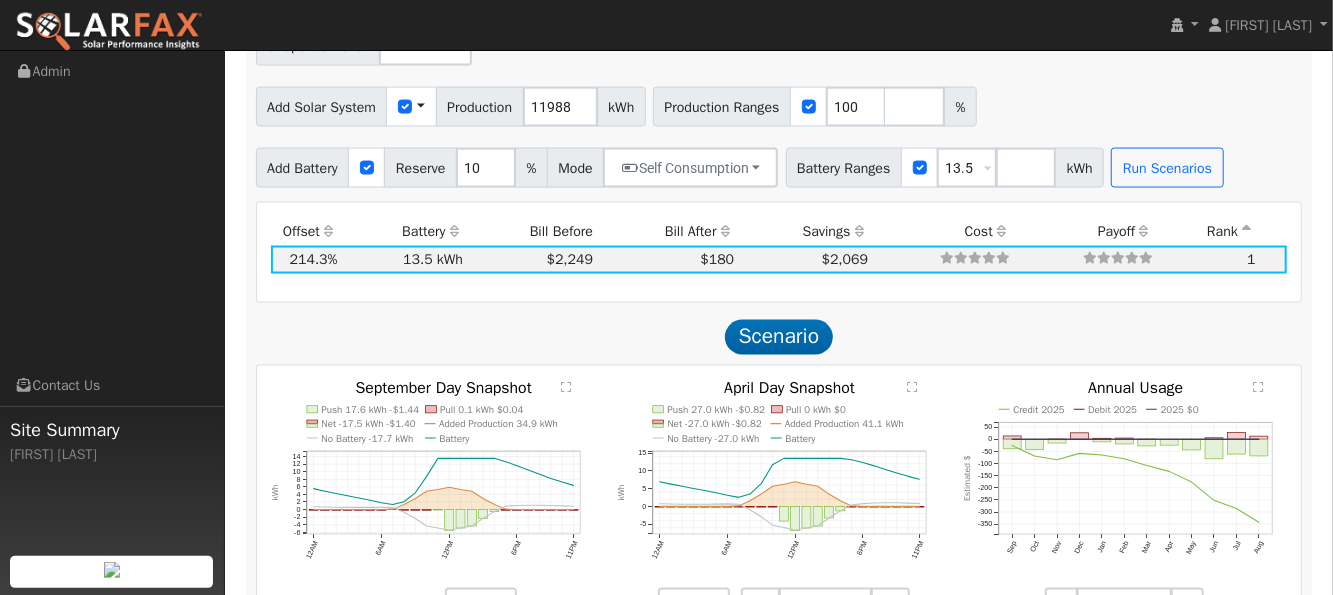 scroll, scrollTop: 1543, scrollLeft: 0, axis: vertical 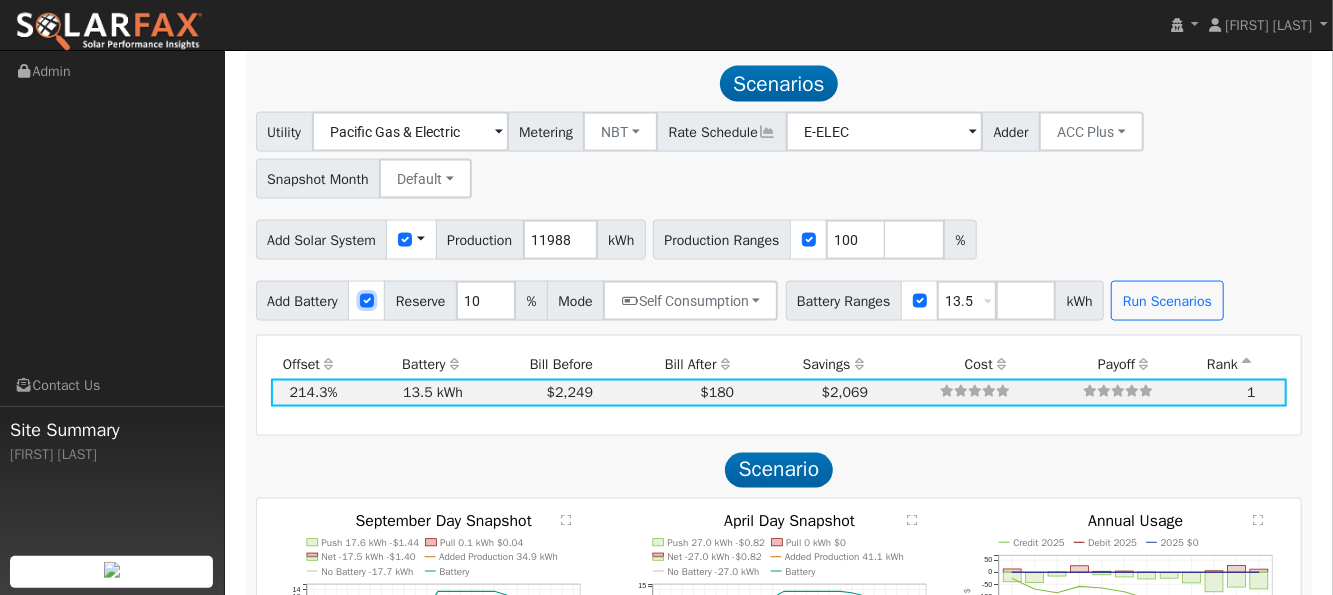 click at bounding box center [367, 301] 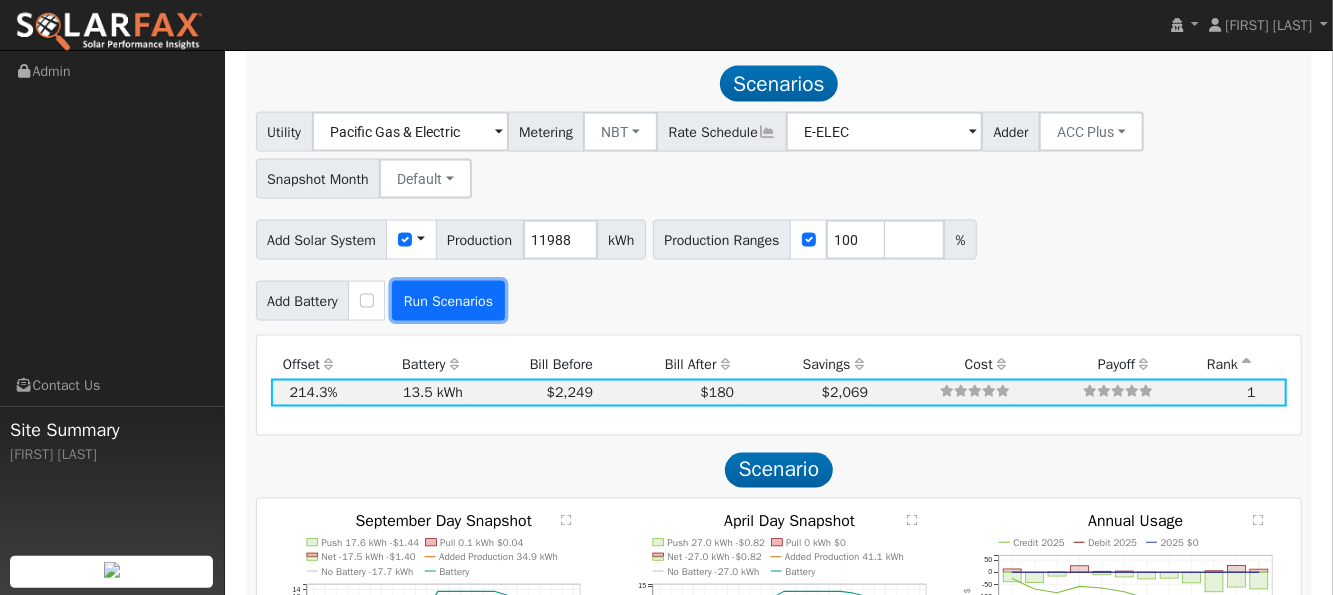 click on "Run Scenarios" at bounding box center [448, 301] 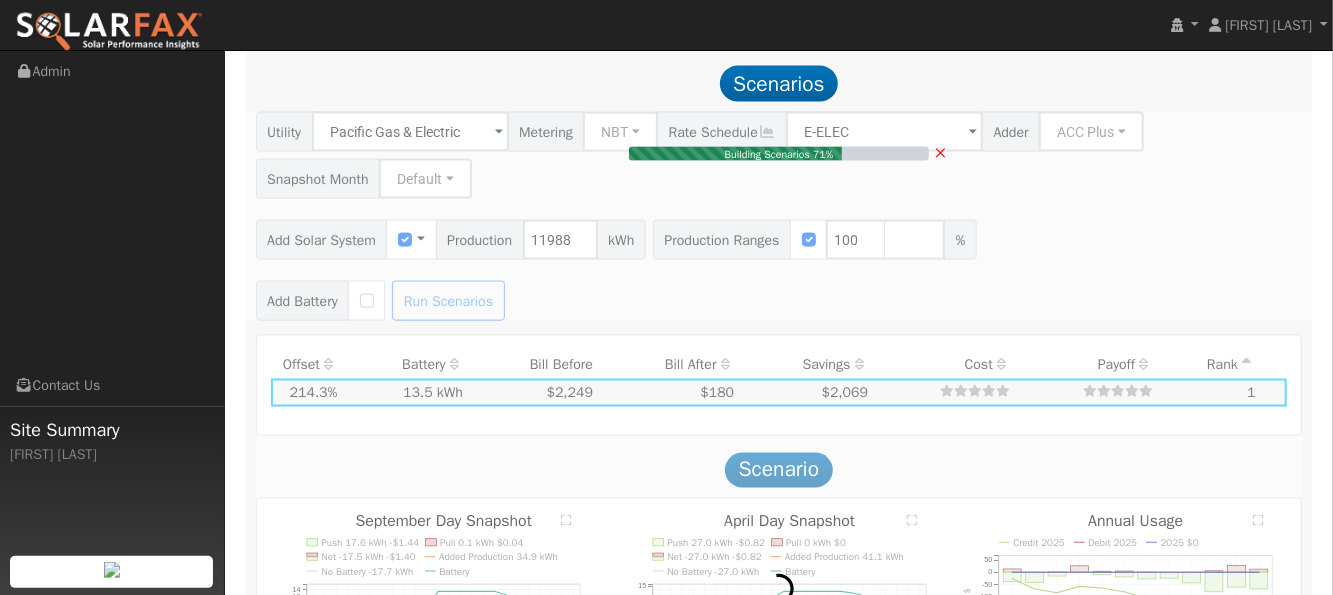 type on "$8,392" 